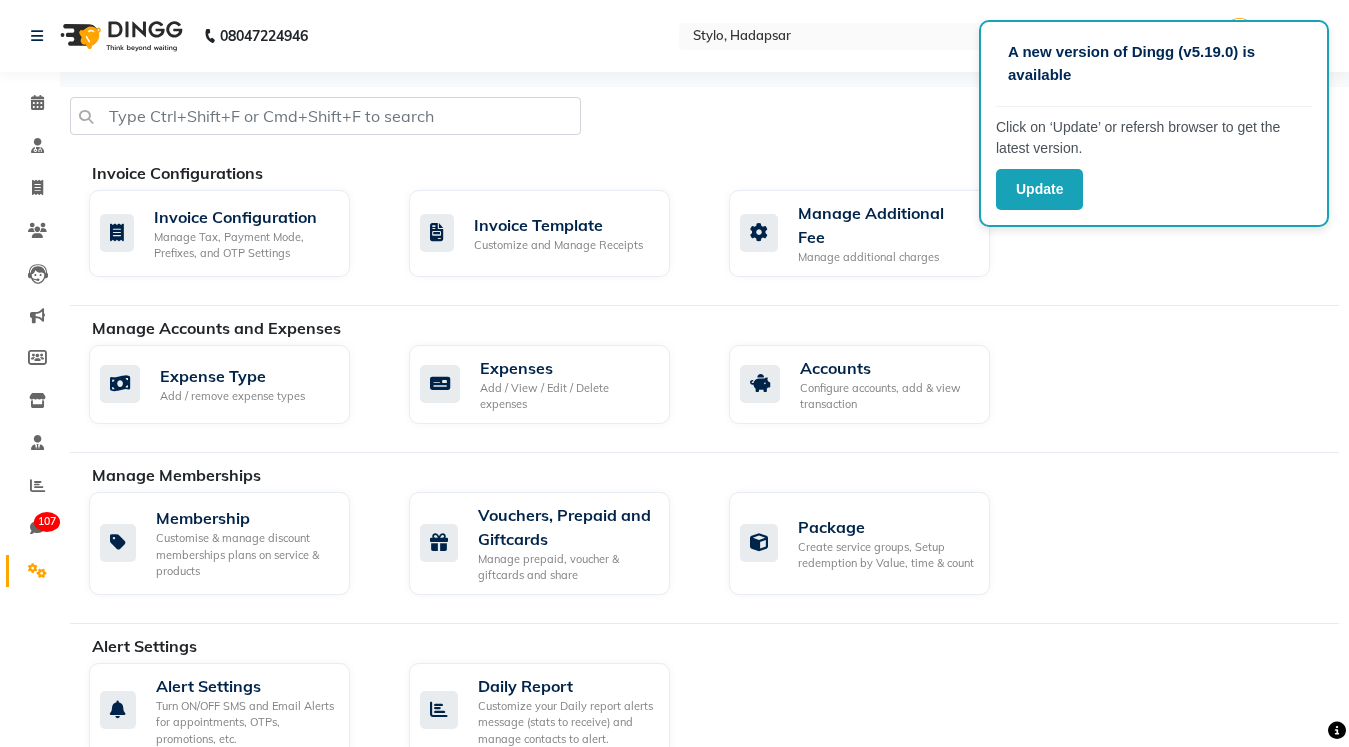scroll, scrollTop: 0, scrollLeft: 0, axis: both 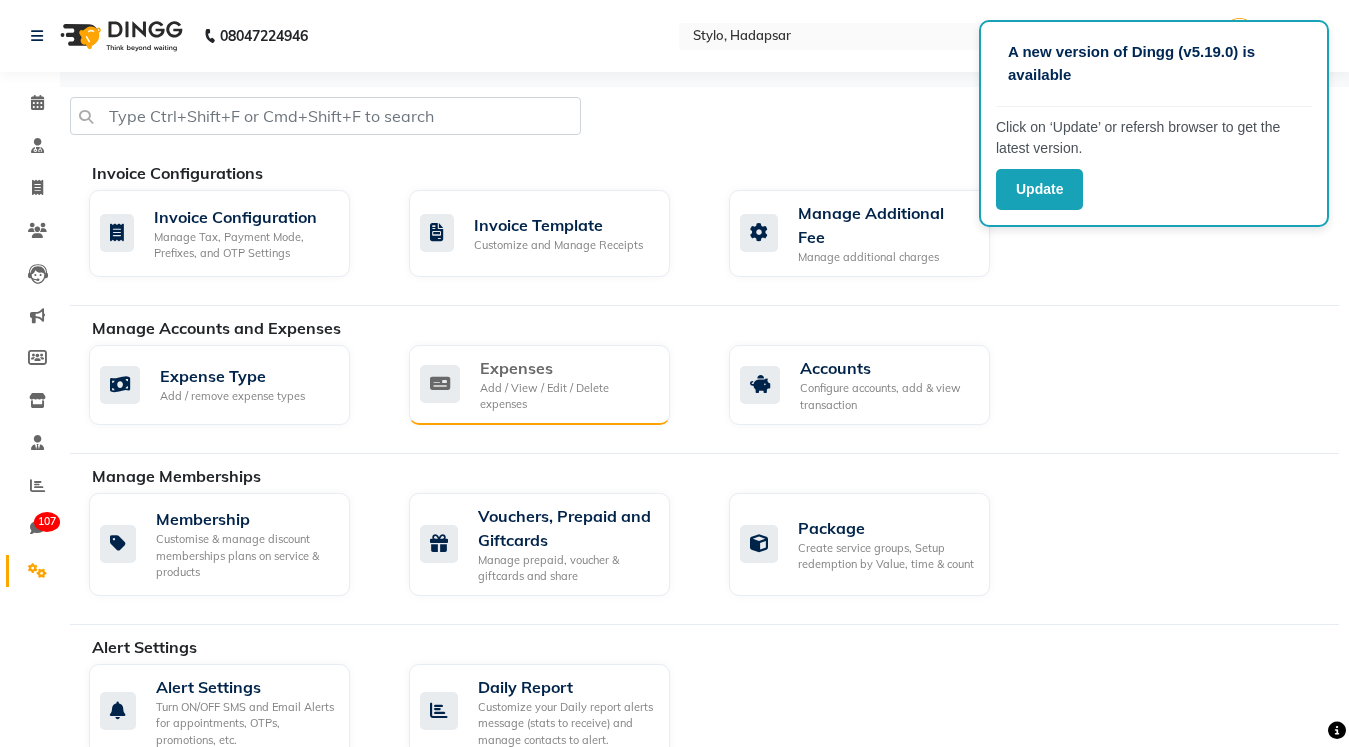 click on "Expenses Add / View / Edit / Delete expenses" 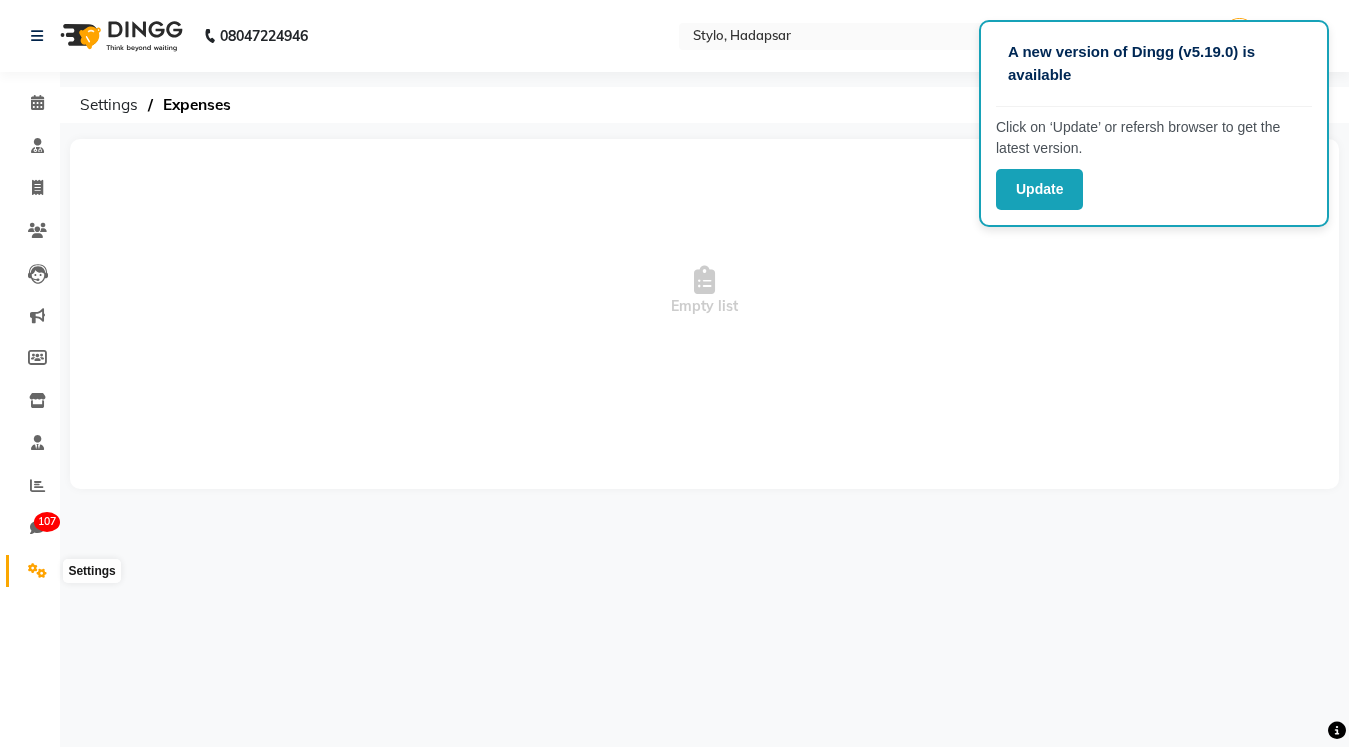 click 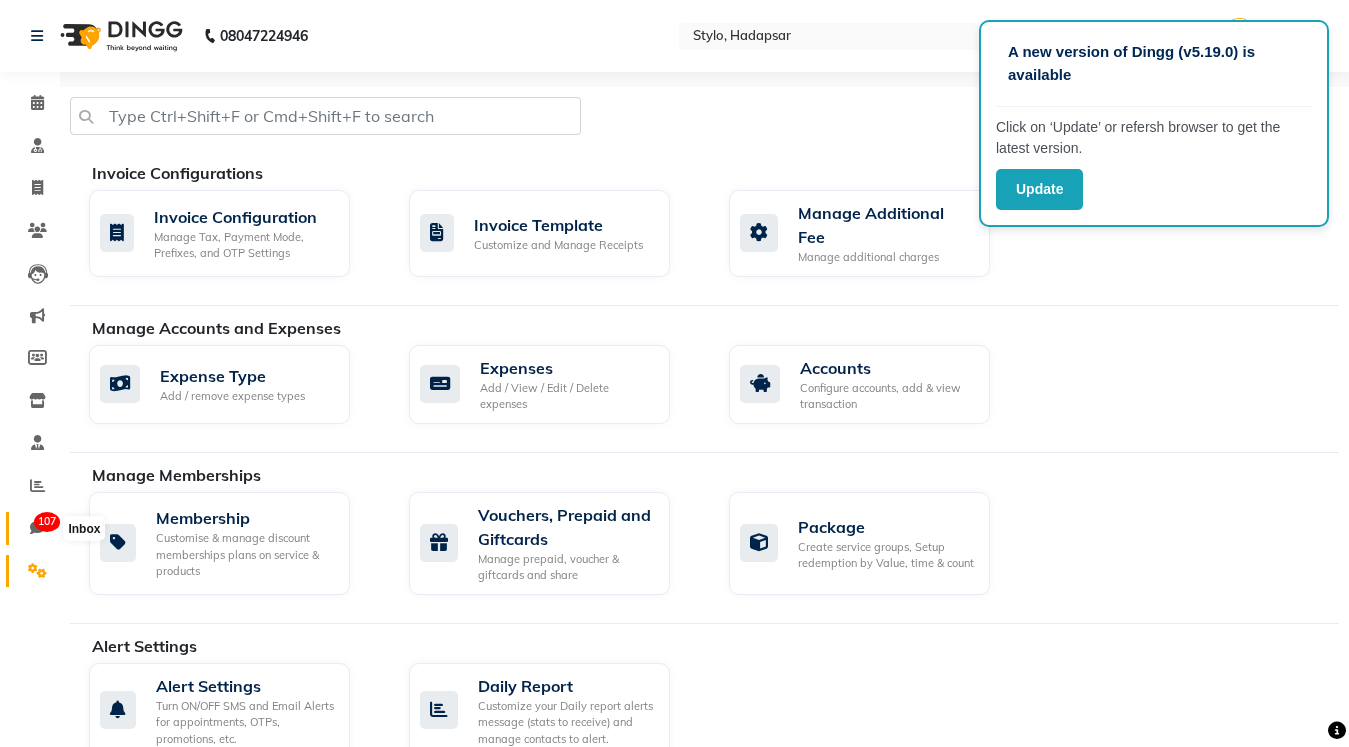 click on "107" 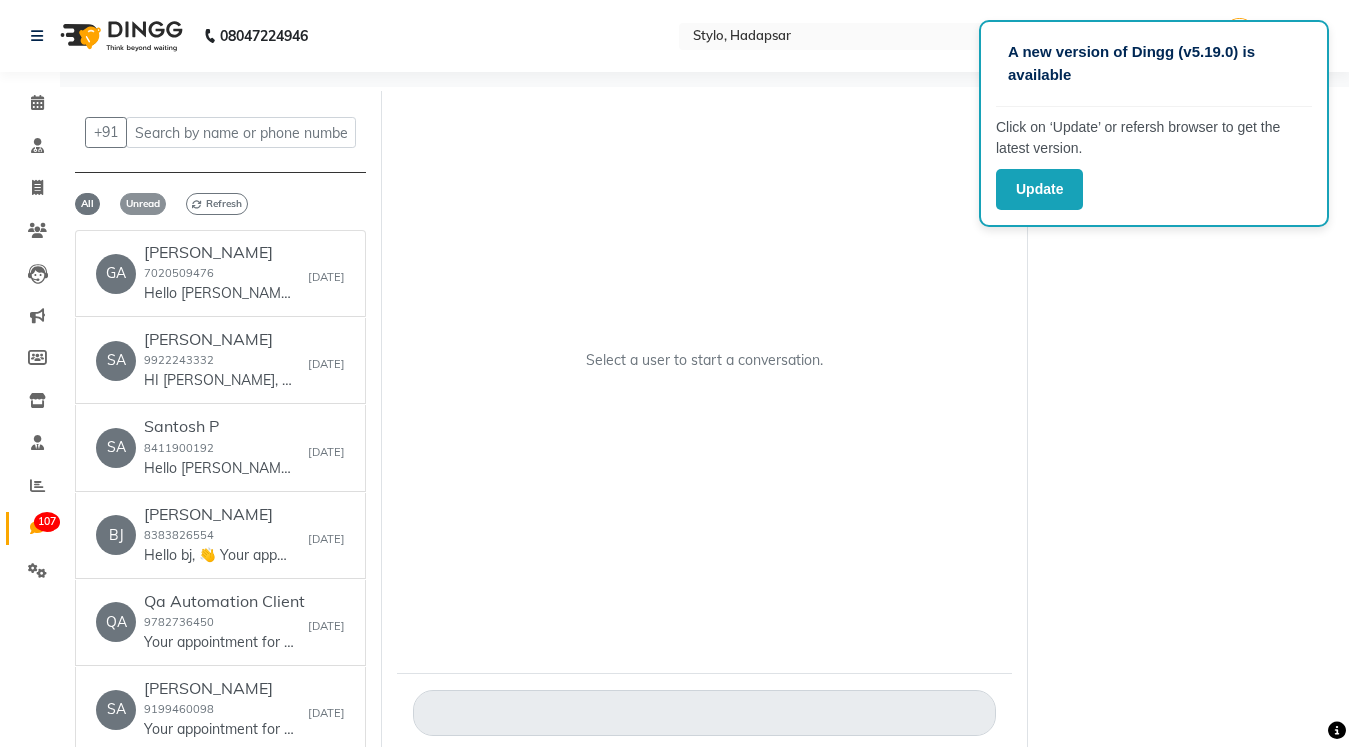 click on "Unread" 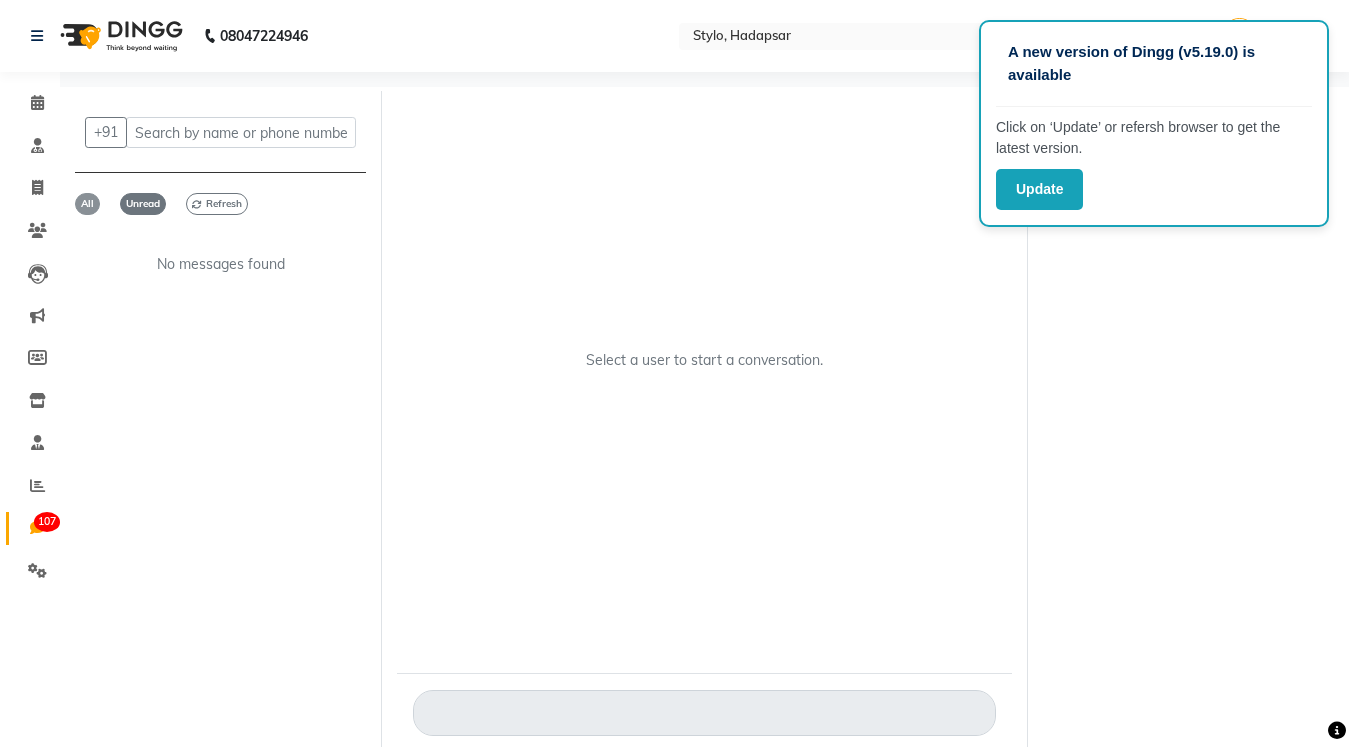 click on "All" 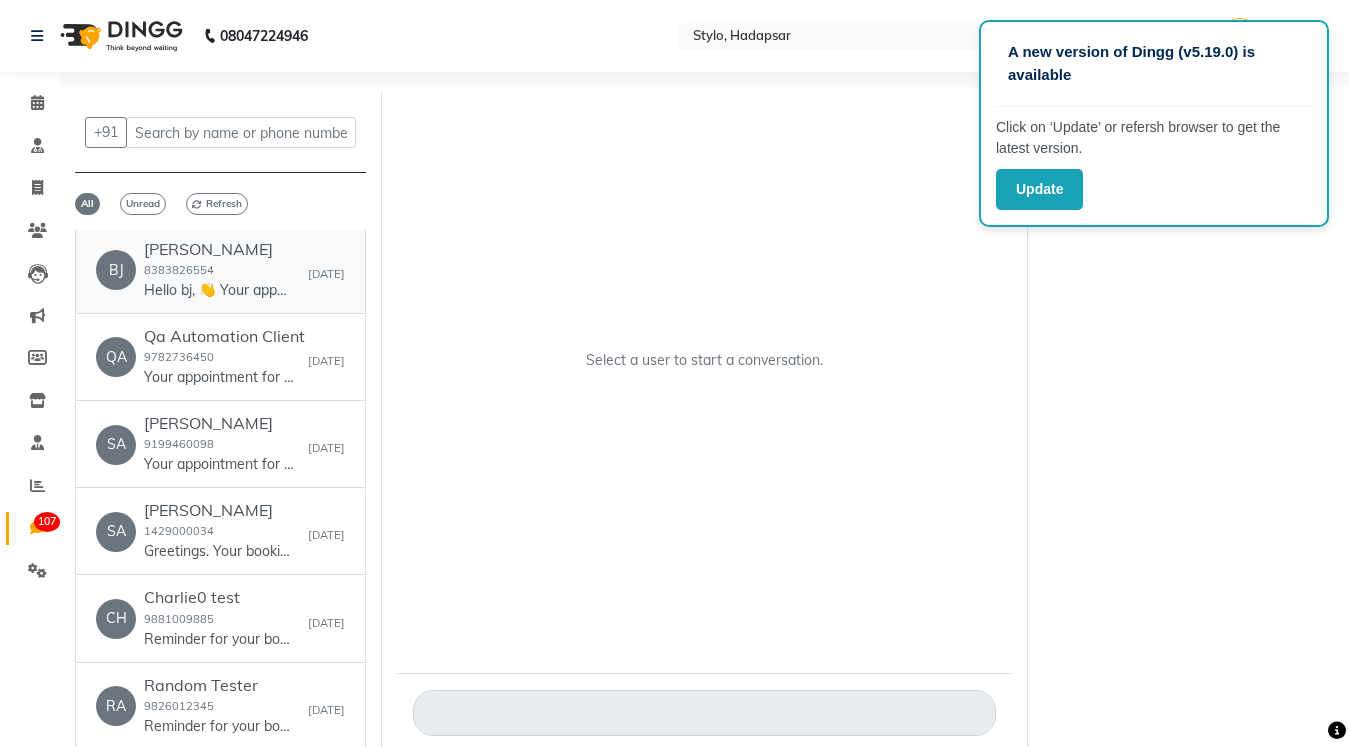 scroll, scrollTop: 46, scrollLeft: 0, axis: vertical 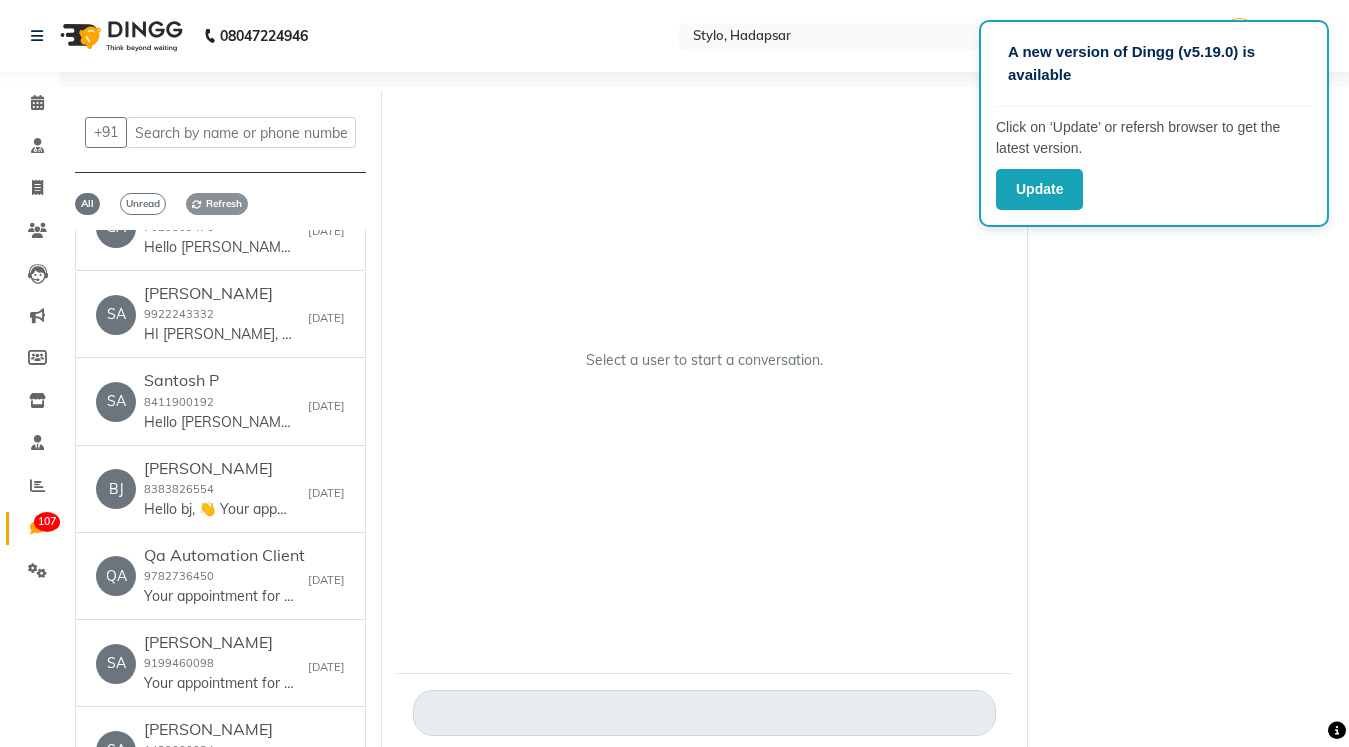 click on "Refresh" 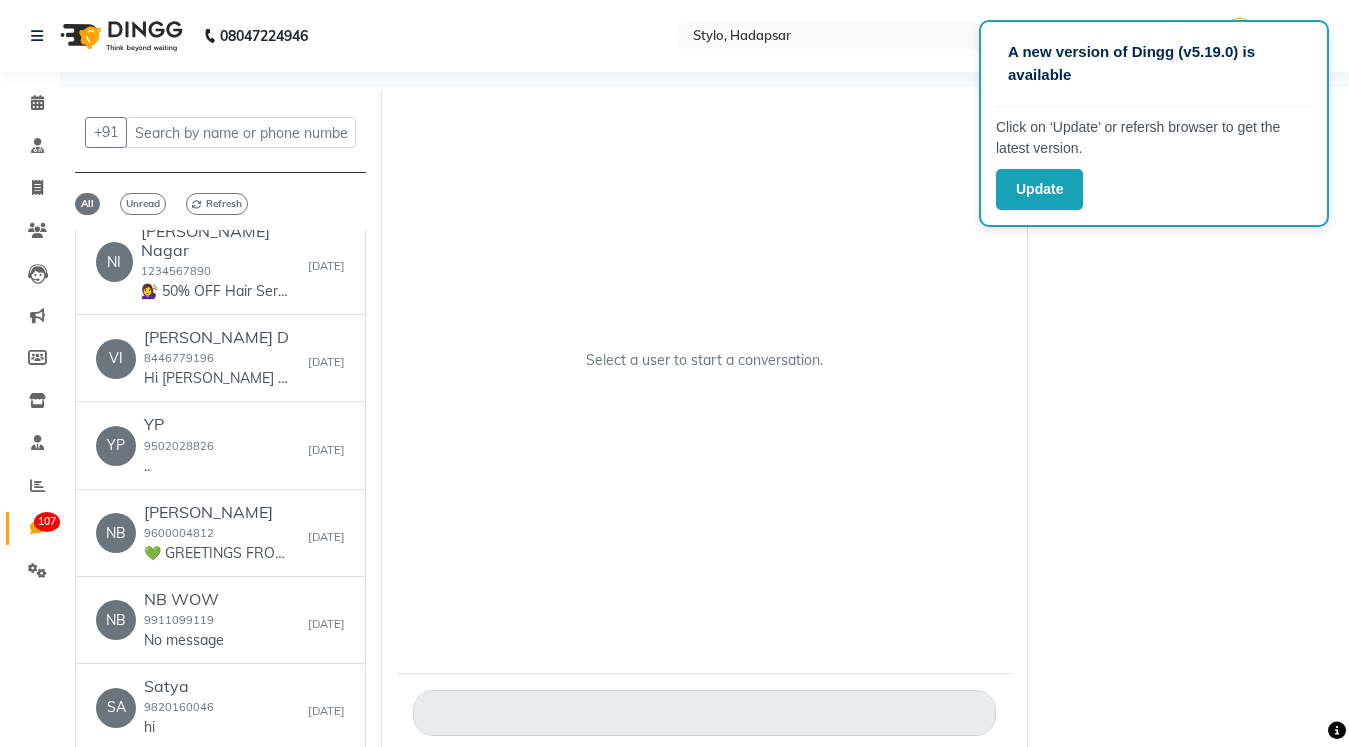 scroll, scrollTop: 8054, scrollLeft: 0, axis: vertical 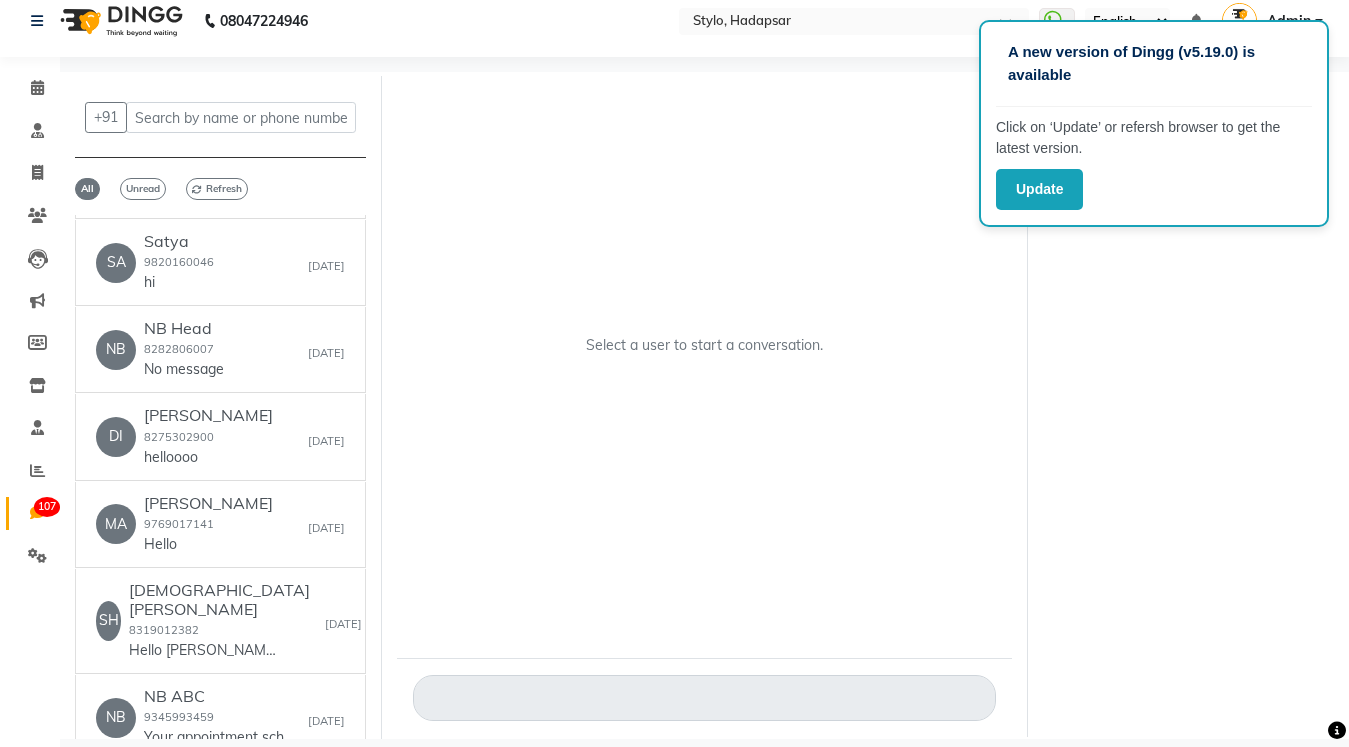 click on "Load More contacts" 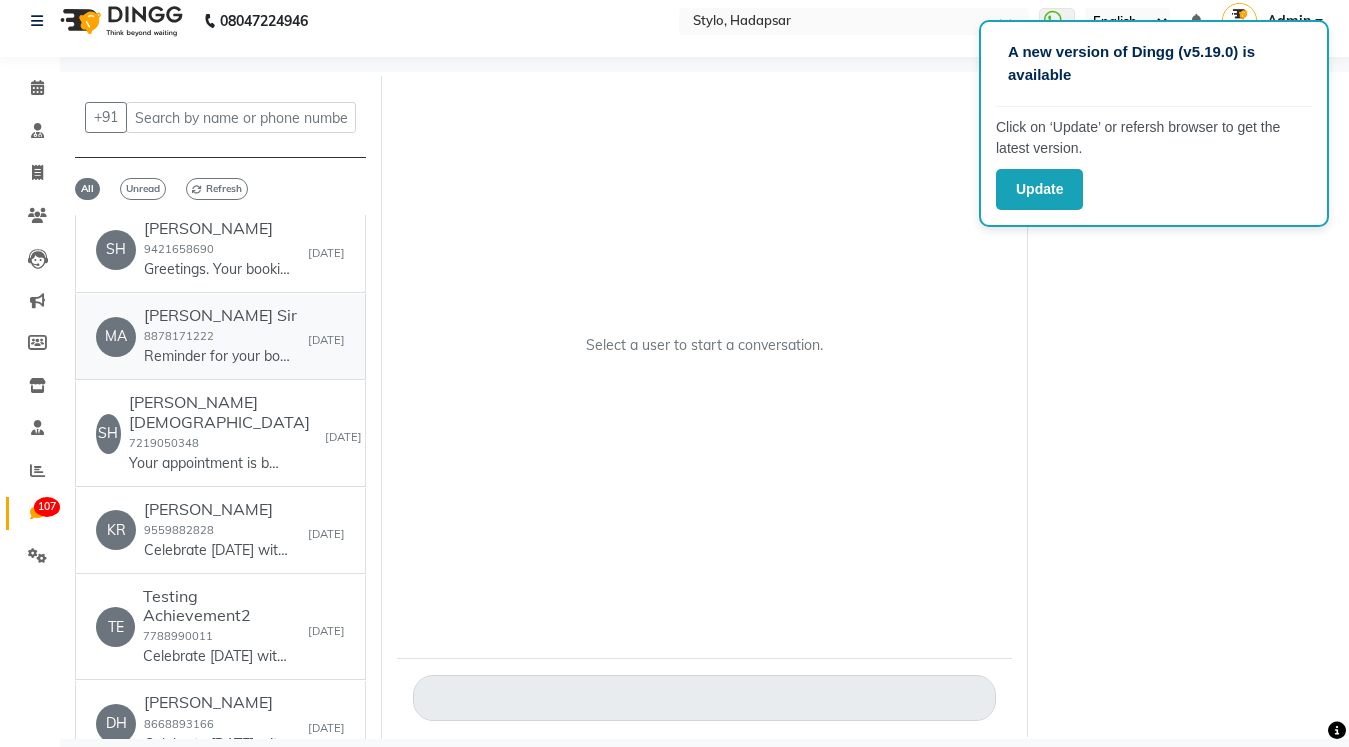 scroll, scrollTop: 6455, scrollLeft: 0, axis: vertical 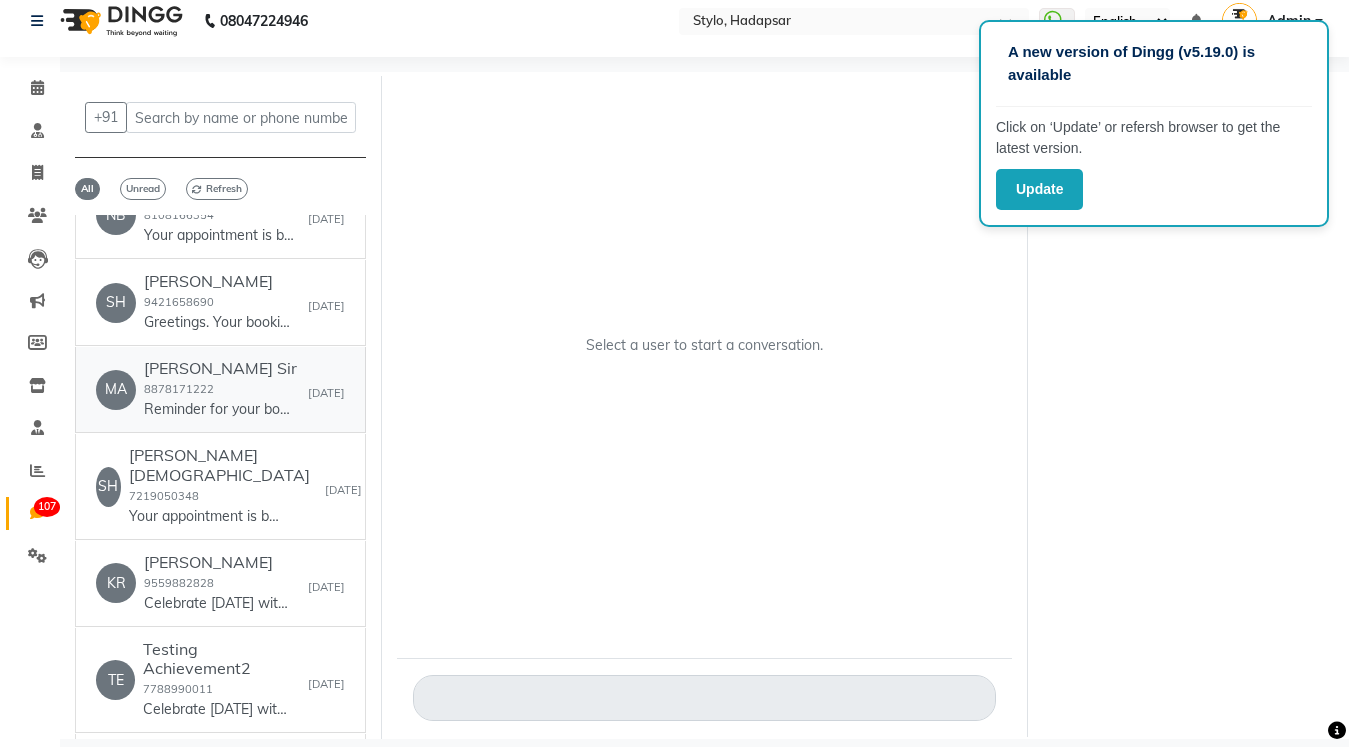 click on "Reminder for your booking for [PERSON_NAME] Facial2,Ora... at Stylo, Hadapsar on [DATE] 12:00 PM. Call 8411900192 Address [DOMAIN_NAME][URL] - DINGG" 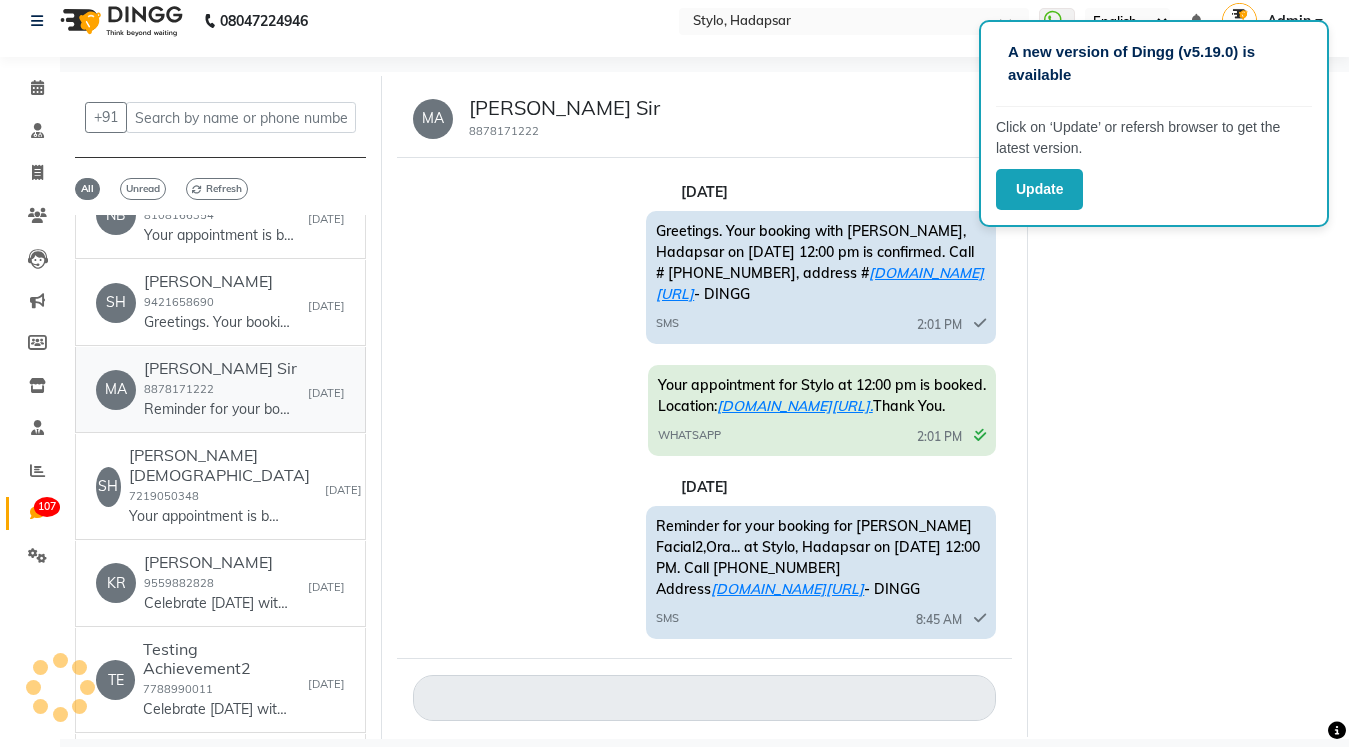 scroll, scrollTop: 574, scrollLeft: 0, axis: vertical 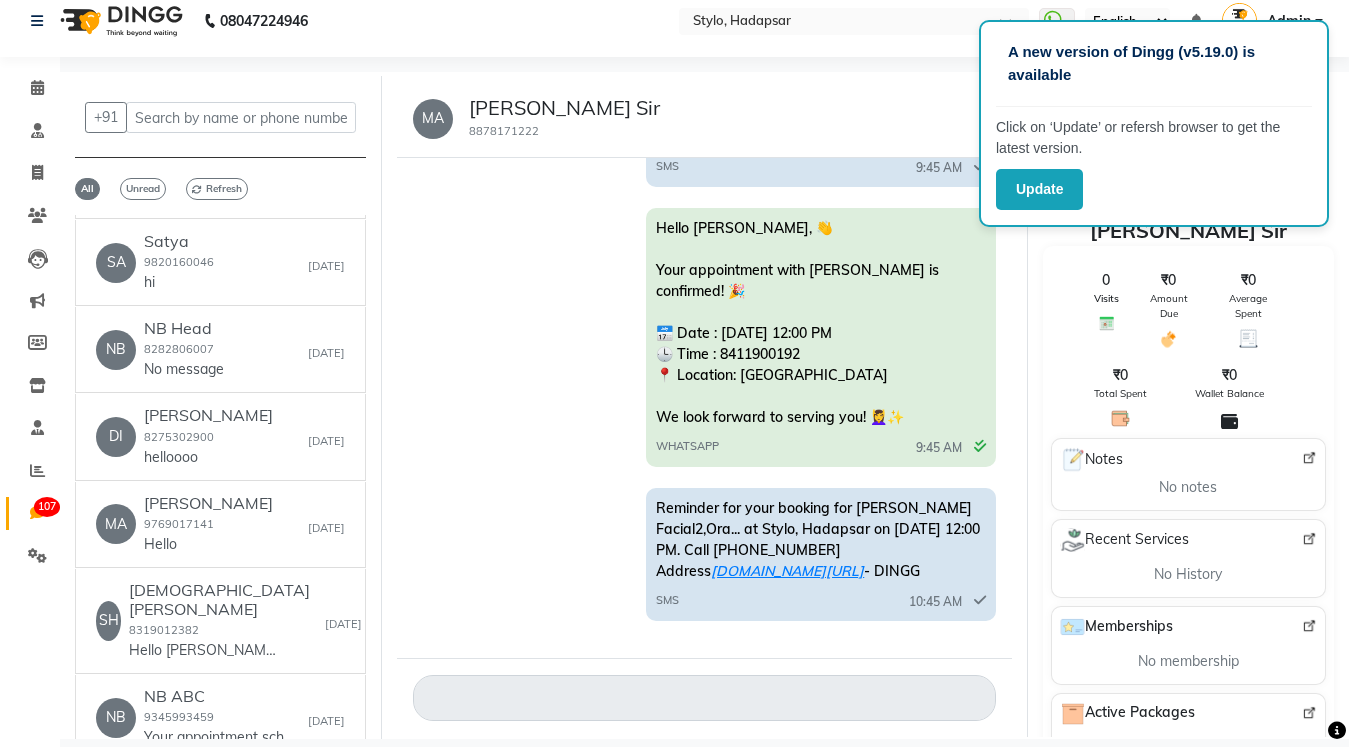 click on "NB Equinox  8096040322  Hi, Good morning" 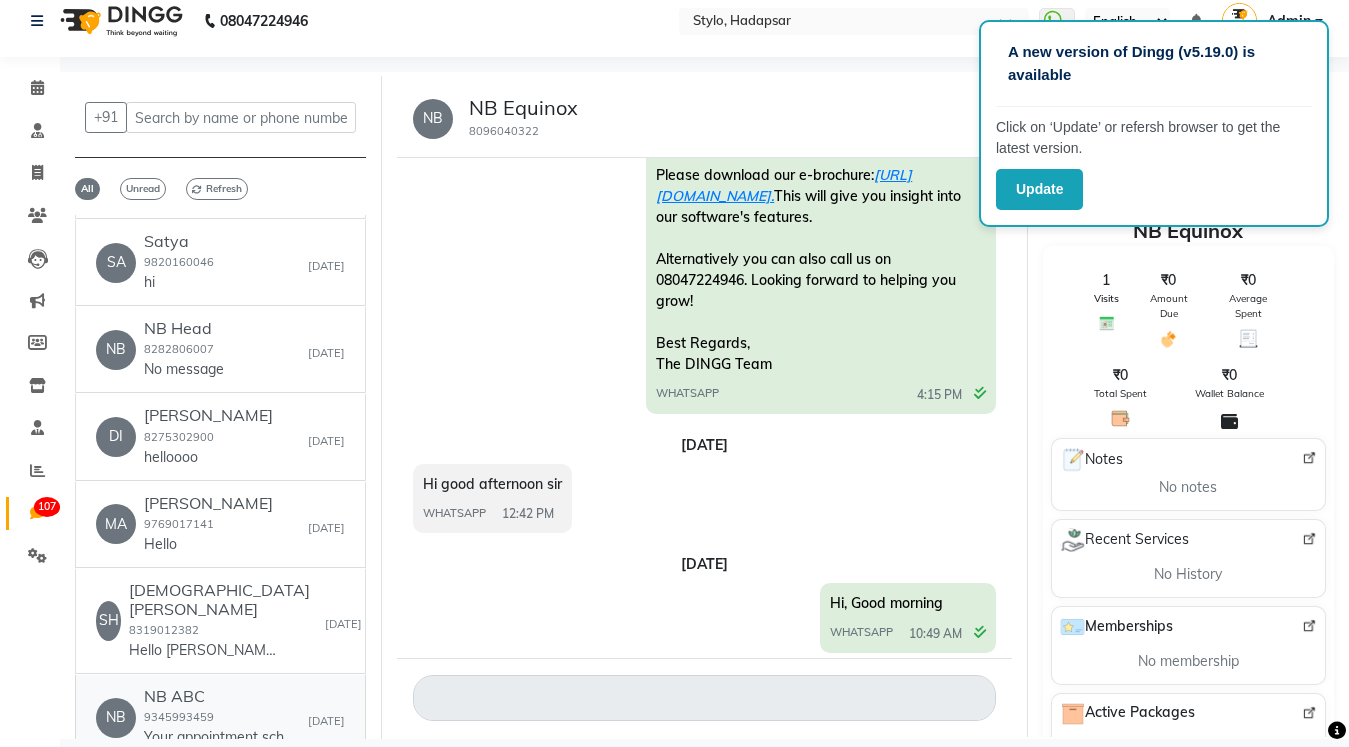click on "NB ABC" 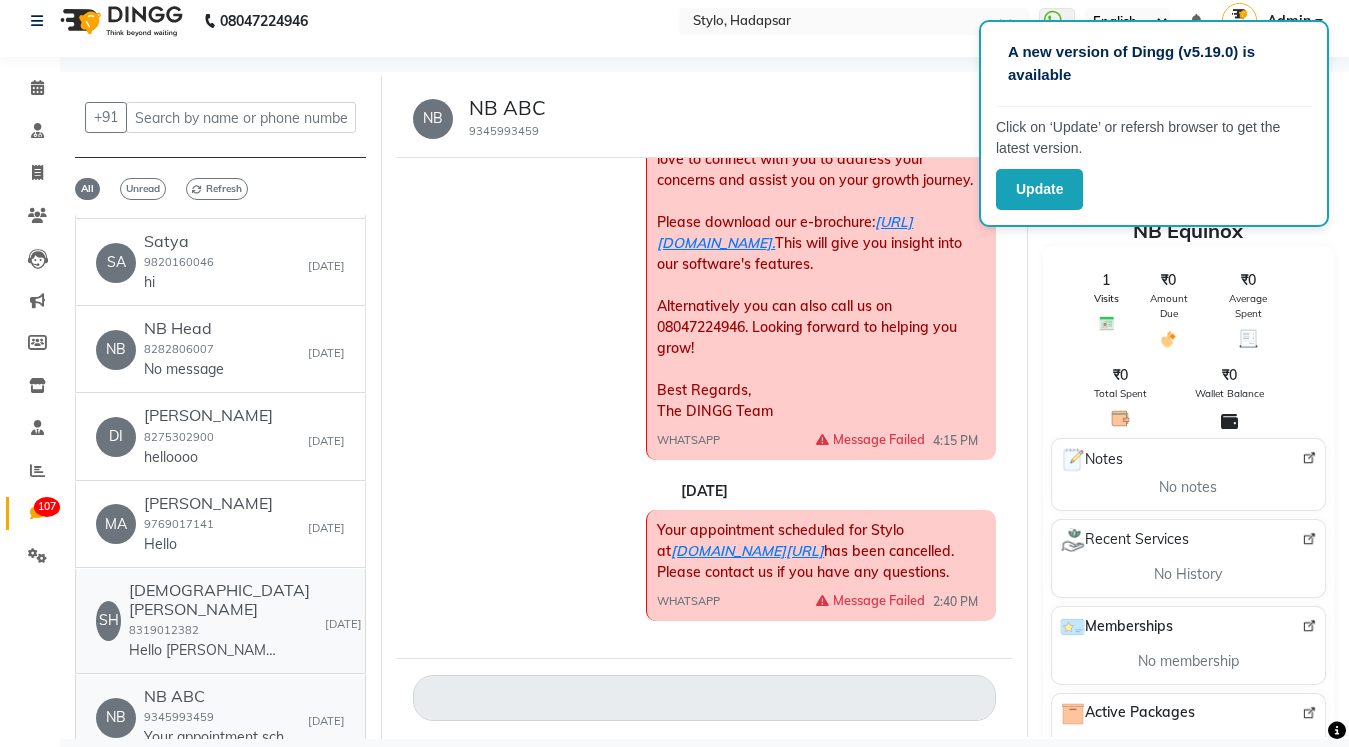 scroll, scrollTop: 695, scrollLeft: 0, axis: vertical 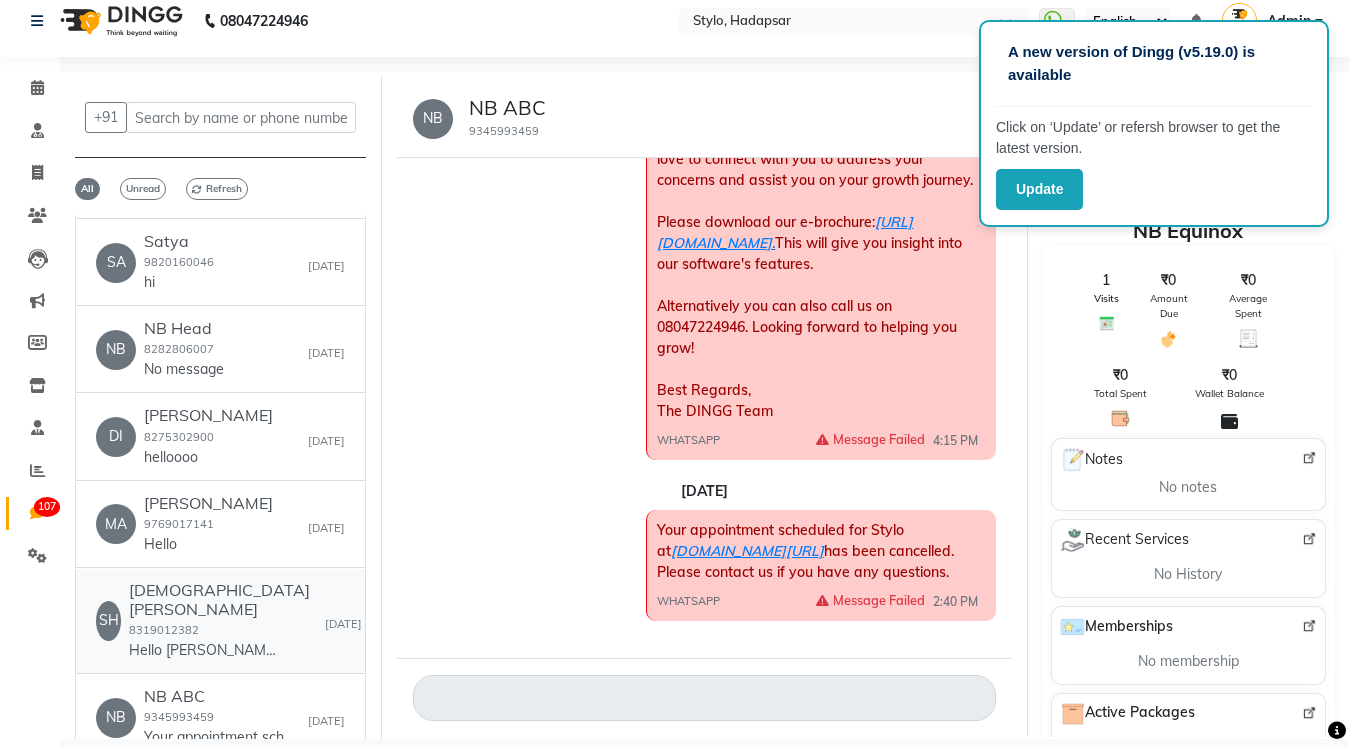 click on "[PERSON_NAME]  8319012382  Hello [PERSON_NAME], 👋
Your appointment with [PERSON_NAME] is confirmed! 🎉
📅 Date : [DATE] 10:00 PM
🕒 Time : 8411900192
📍 Location: [GEOGRAPHIC_DATA]
We look forward to serving you! 💆‍♀️✨" 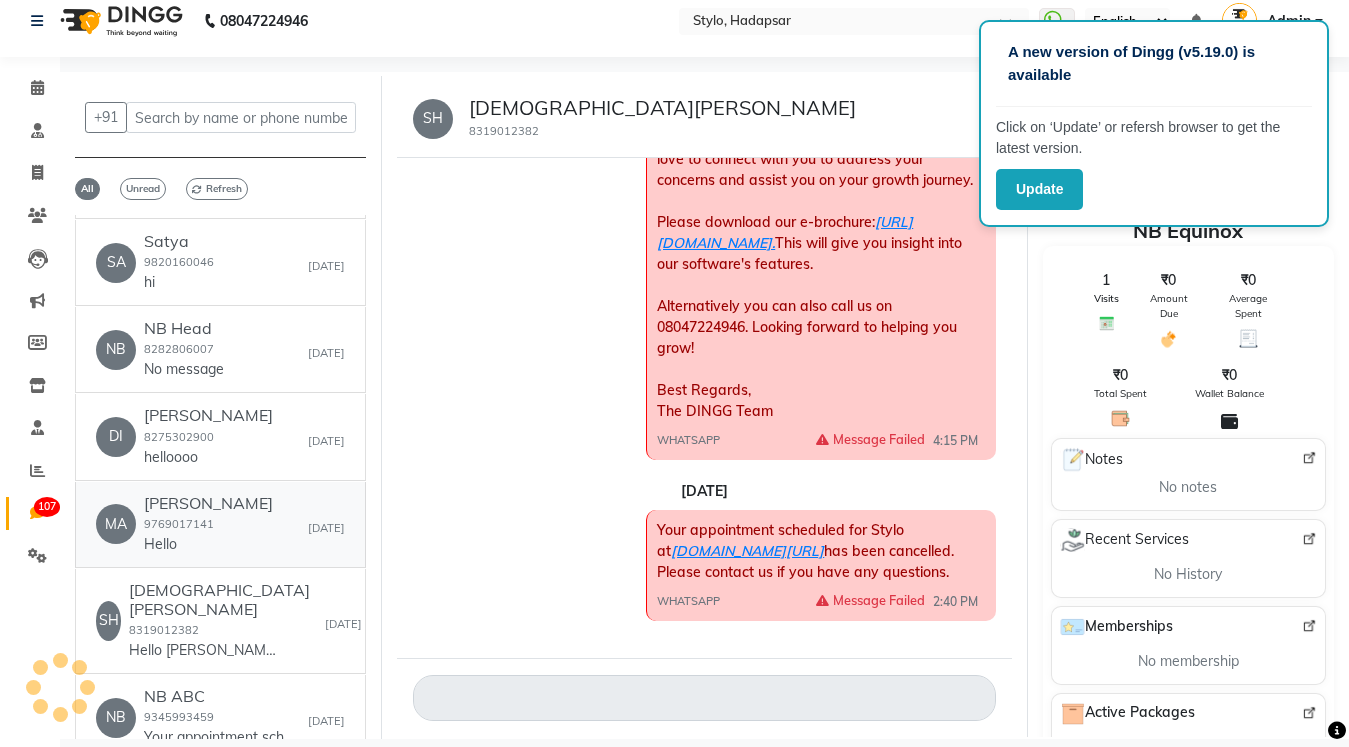 click on "[PERSON_NAME]  9769017141  Hello" 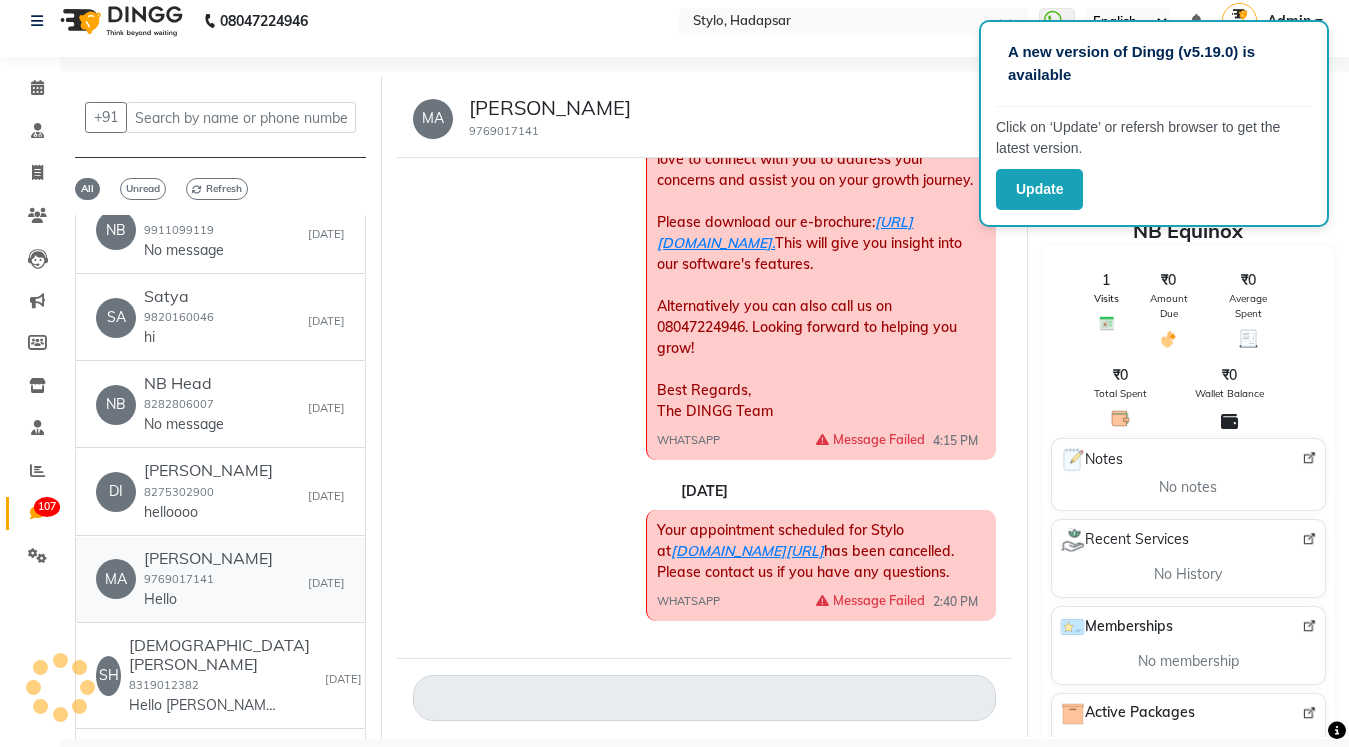 scroll, scrollTop: 7986, scrollLeft: 0, axis: vertical 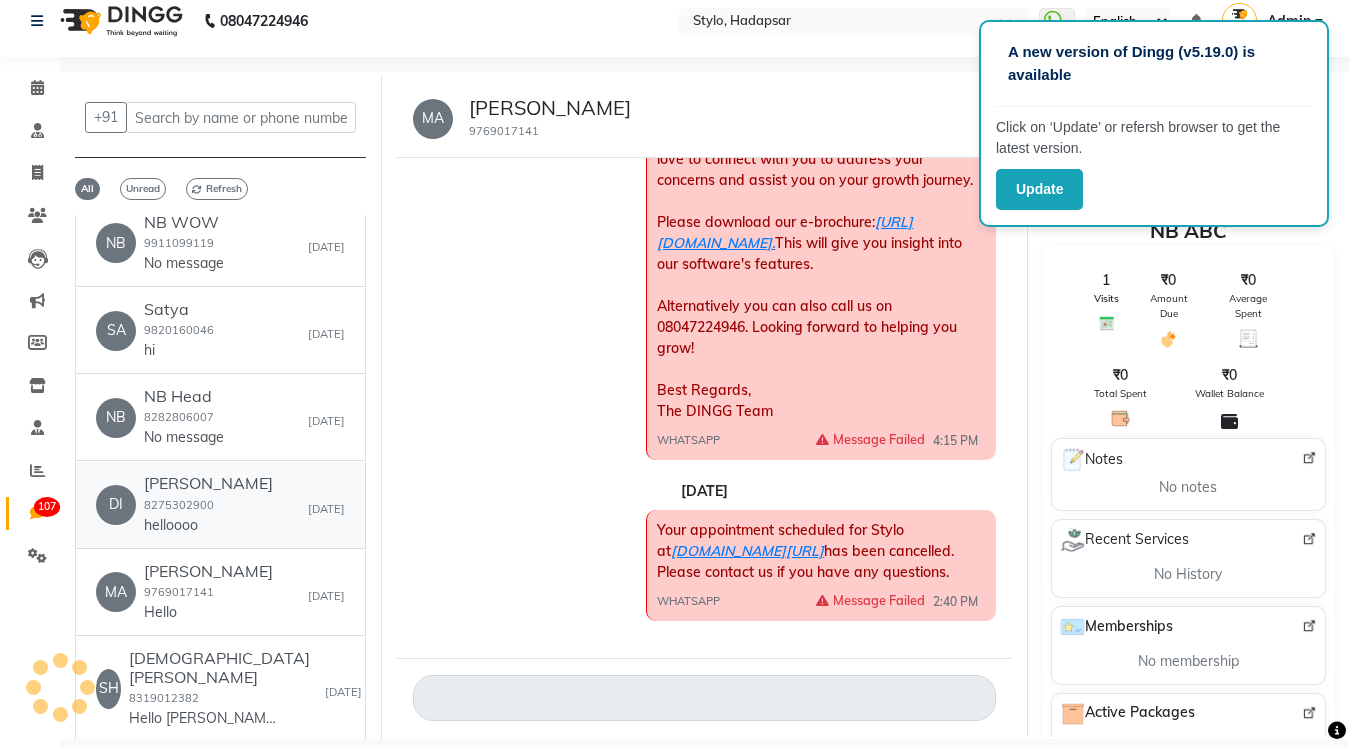 click on "[PERSON_NAME]  8275302900  helloooo" 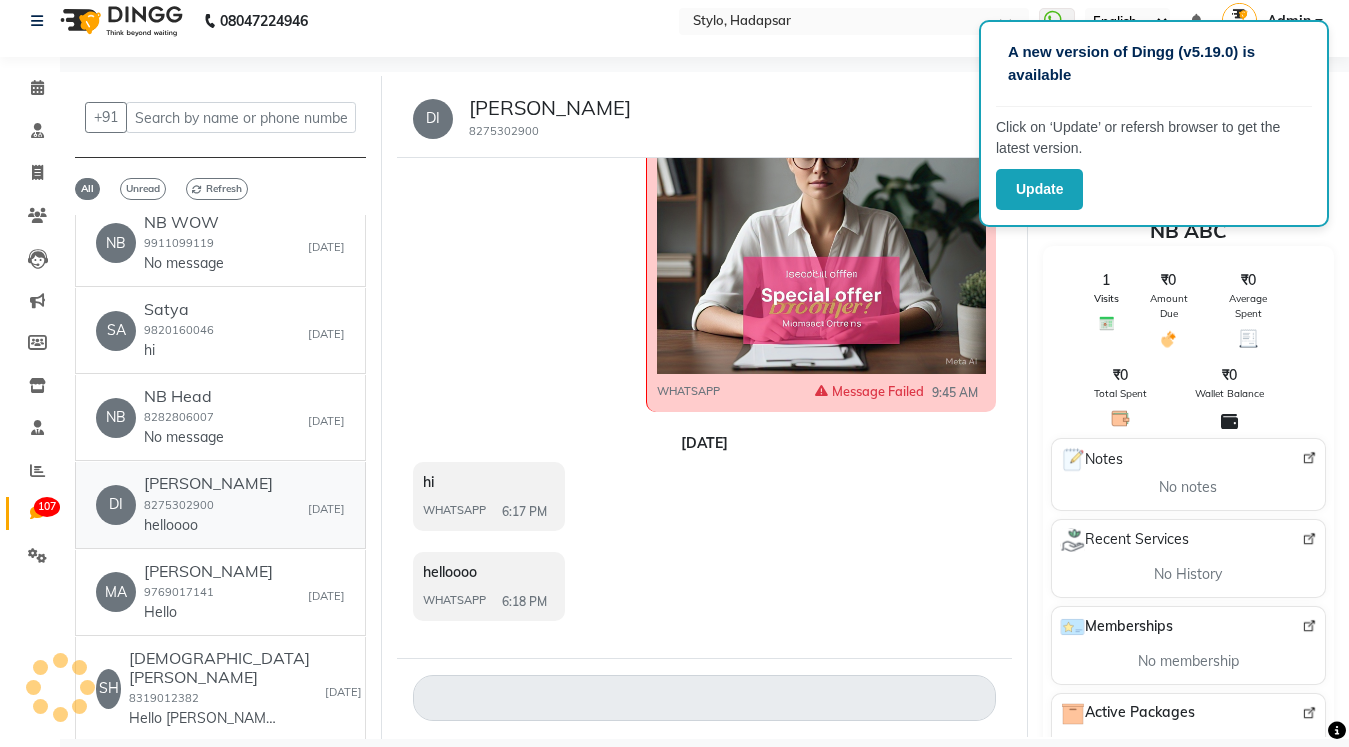 scroll, scrollTop: 295, scrollLeft: 0, axis: vertical 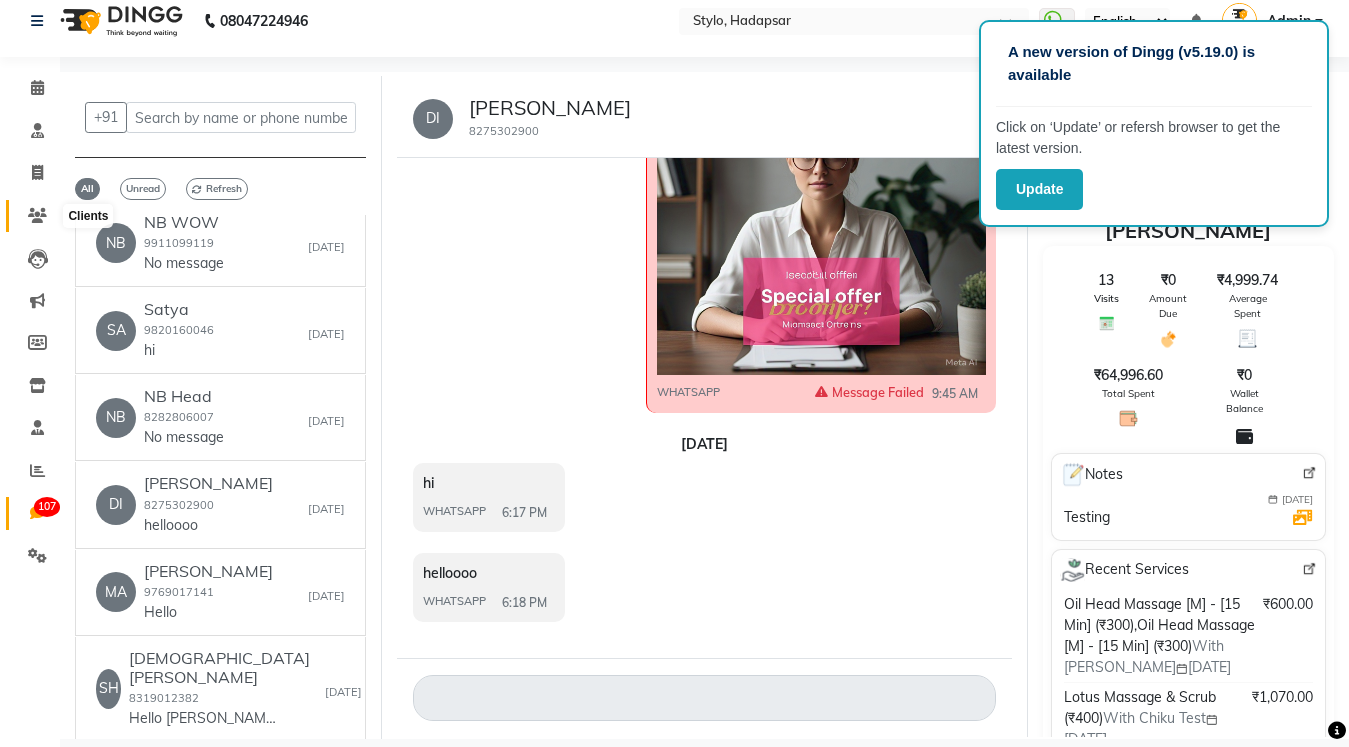 click 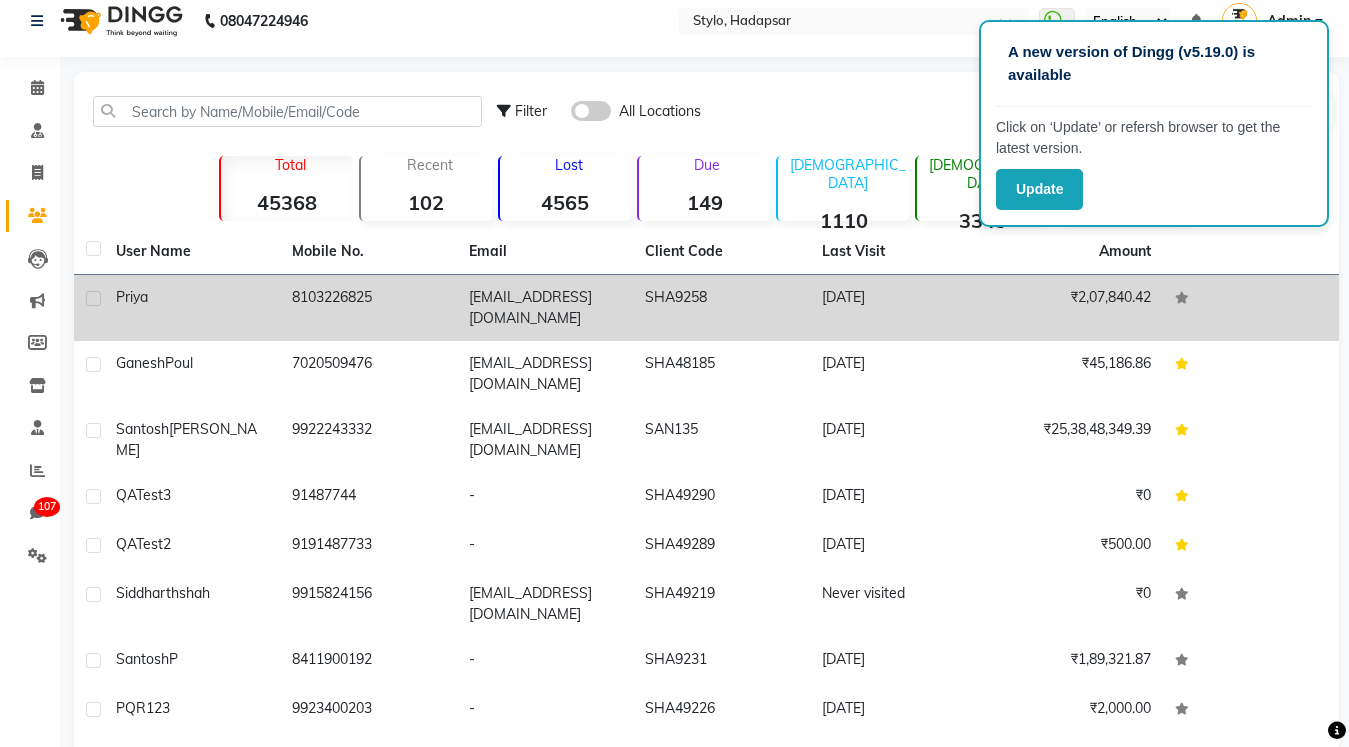 click on "8103226825" 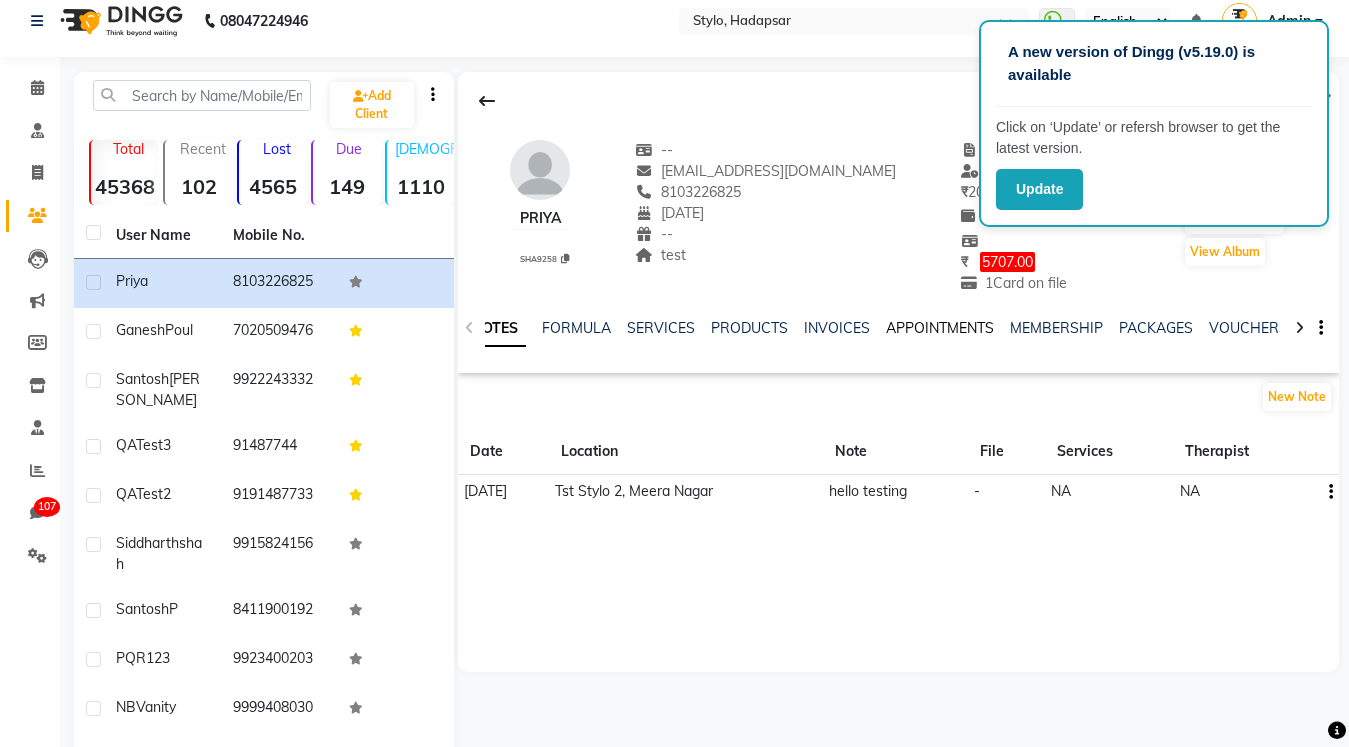 scroll, scrollTop: 0, scrollLeft: 3, axis: horizontal 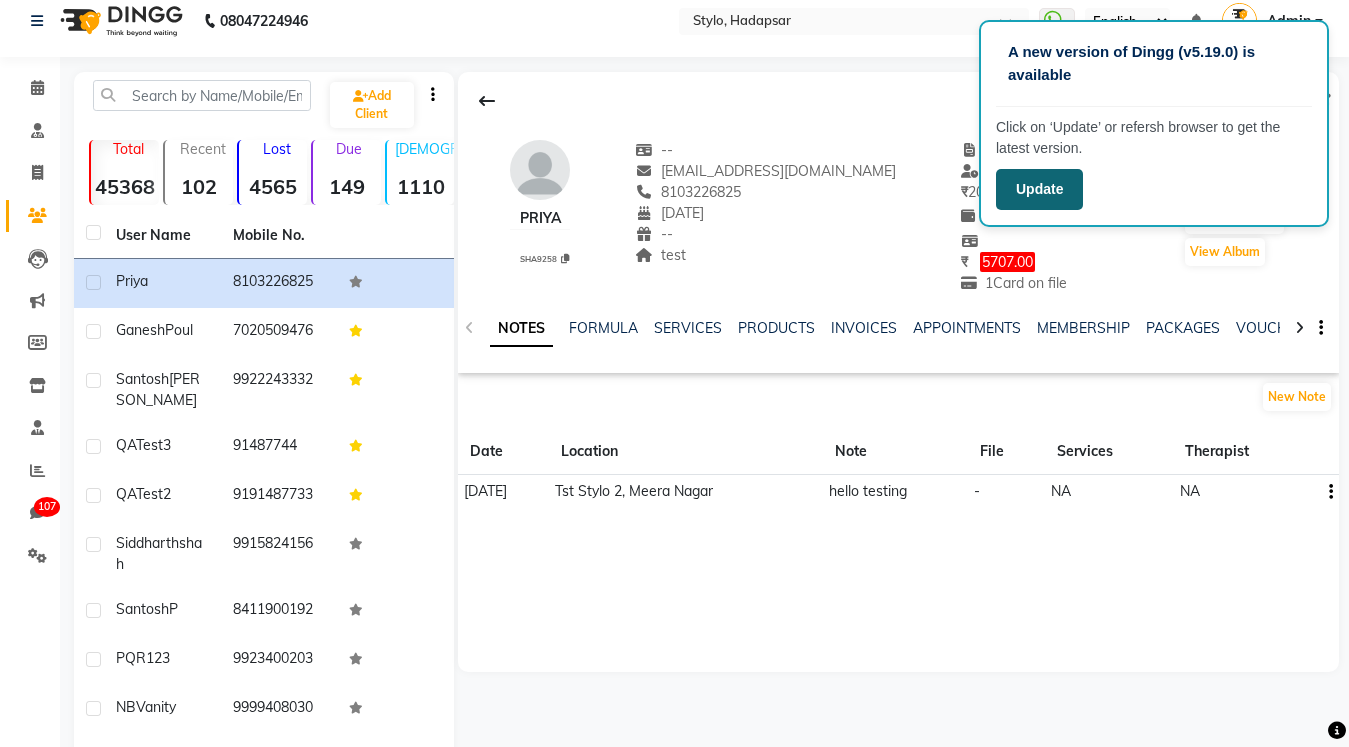 click on "Update" 